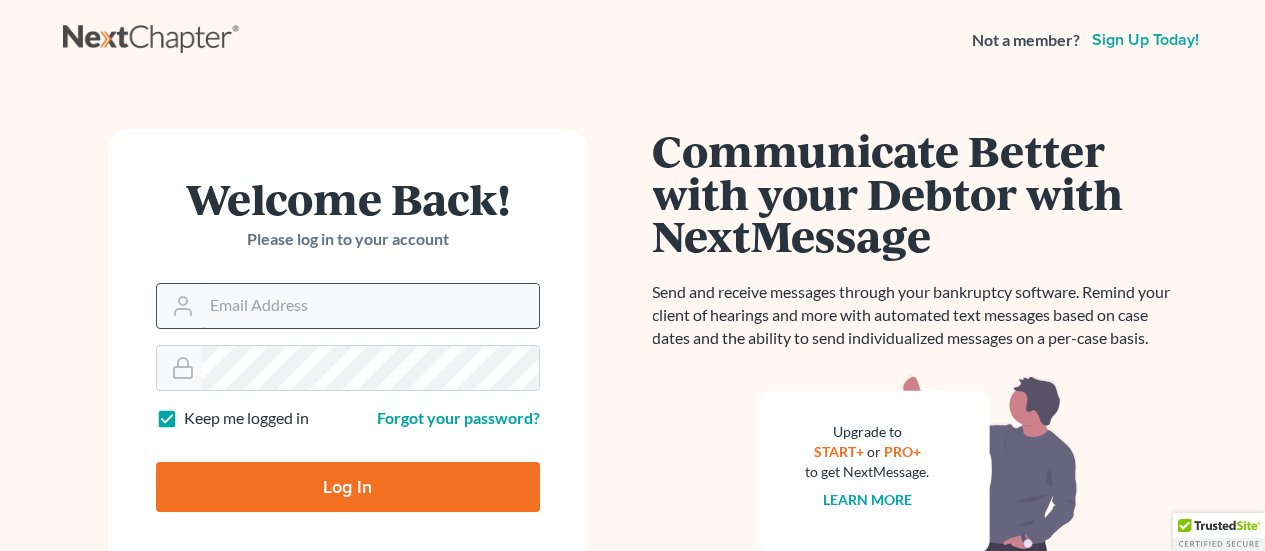 scroll, scrollTop: 0, scrollLeft: 0, axis: both 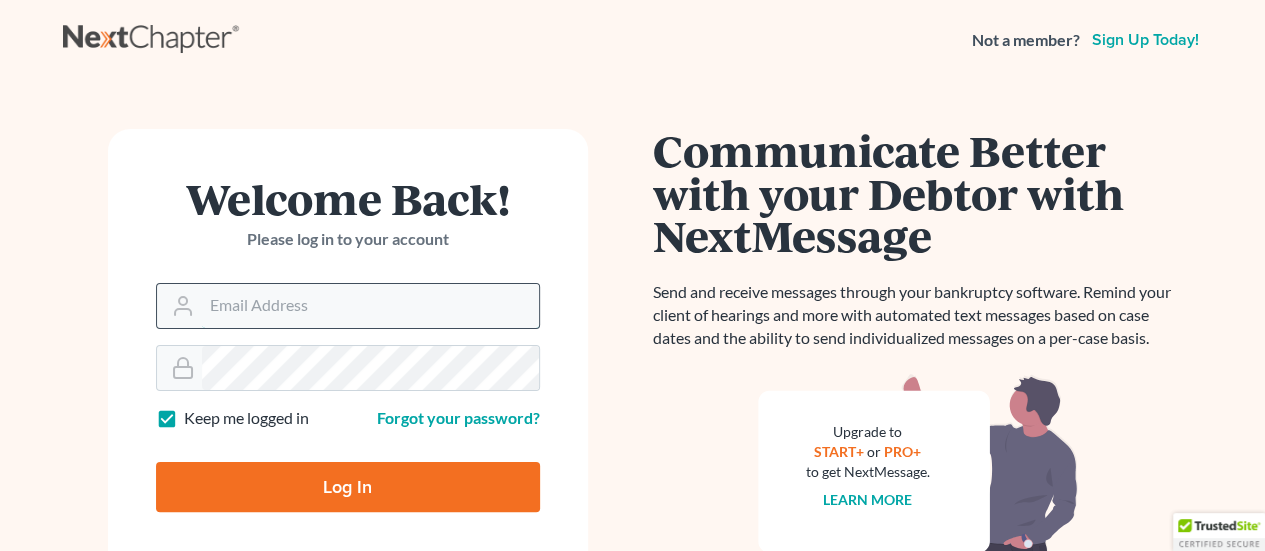 click on "[EMAIL]" at bounding box center [370, 306] 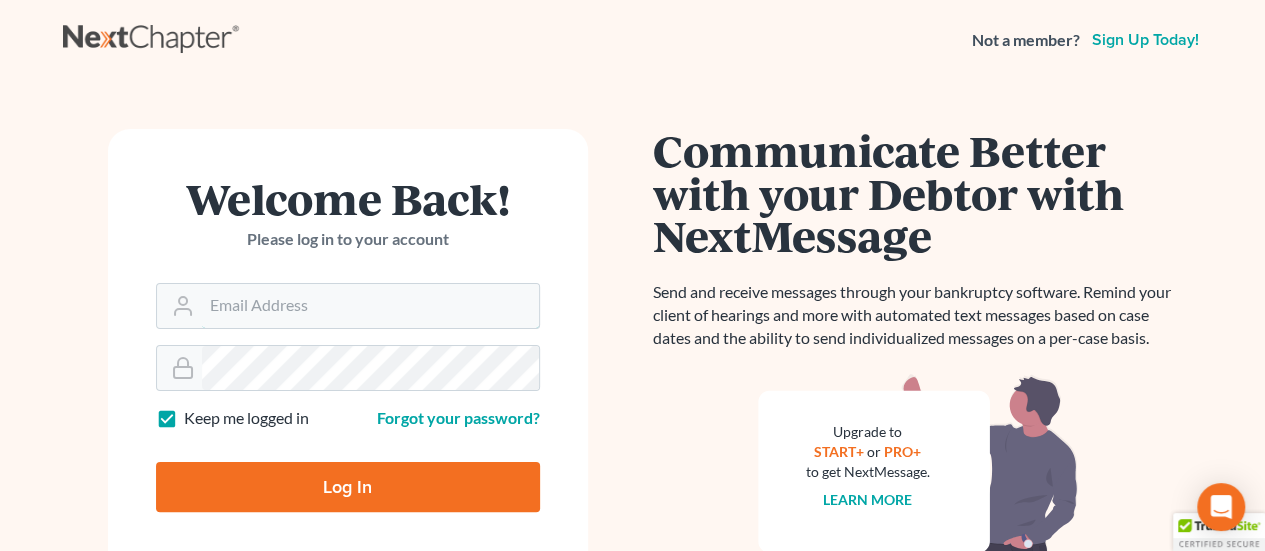type on "[EMAIL]" 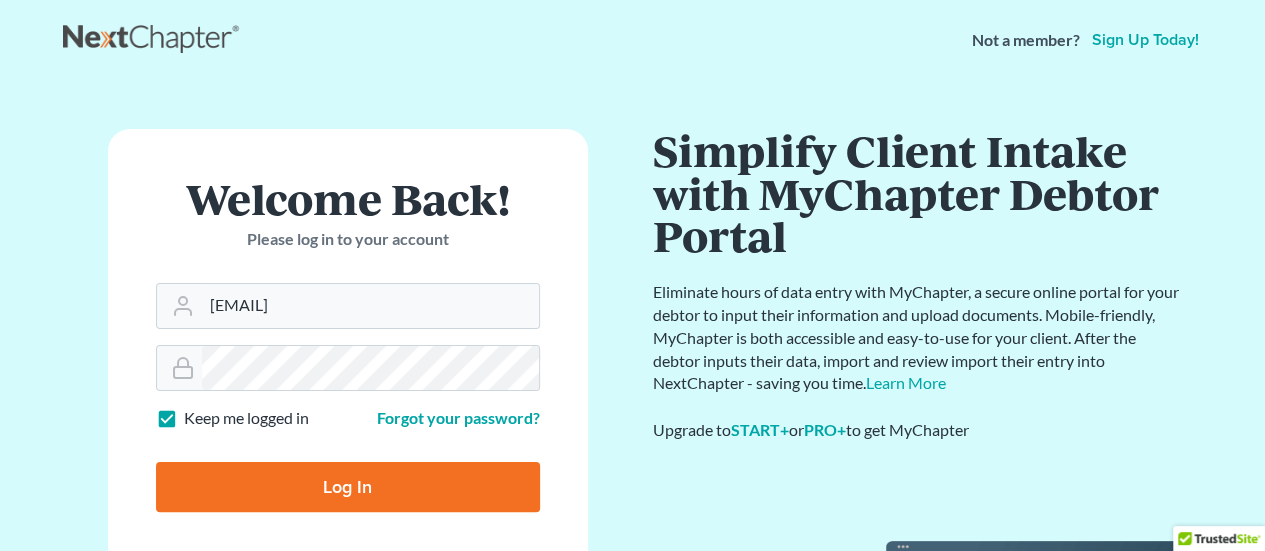 click on "Log In" at bounding box center (348, 487) 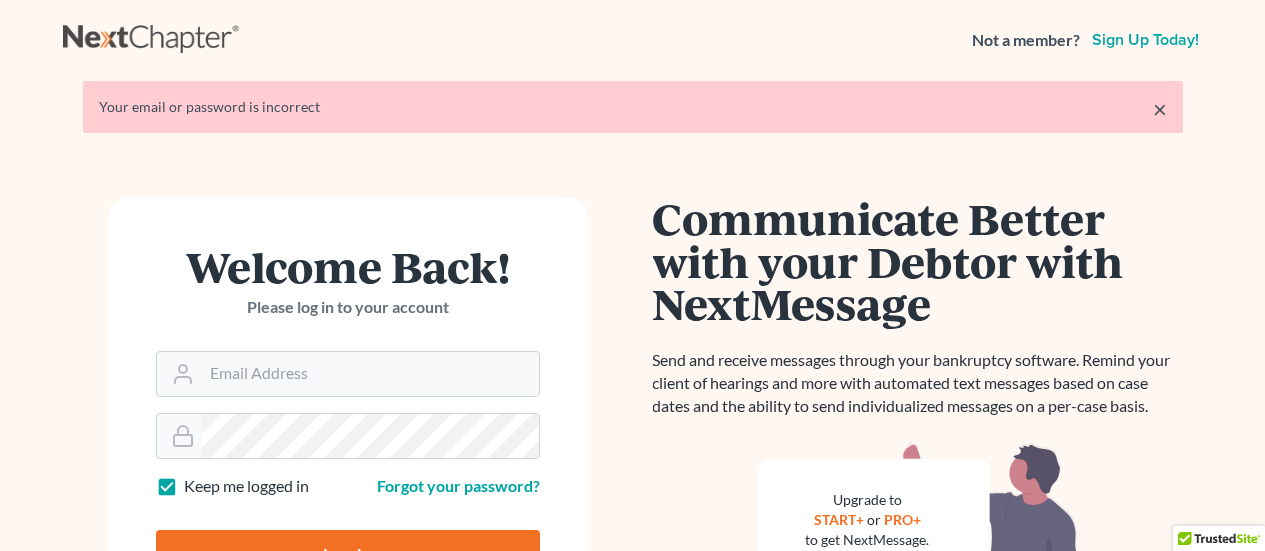 scroll, scrollTop: 0, scrollLeft: 0, axis: both 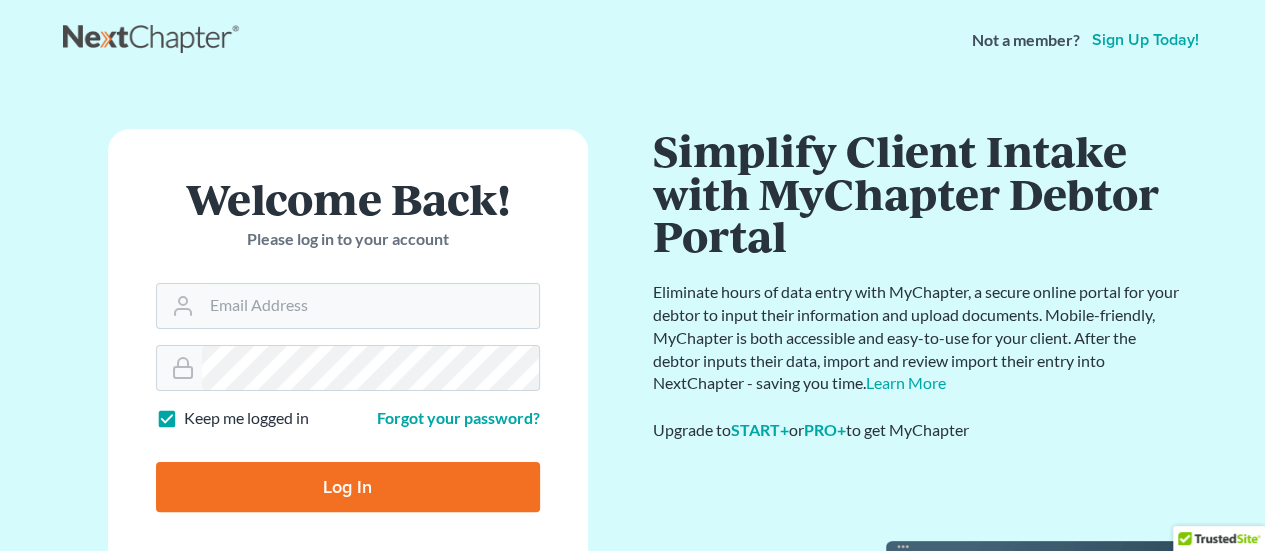 click on "Log In" at bounding box center (348, 487) 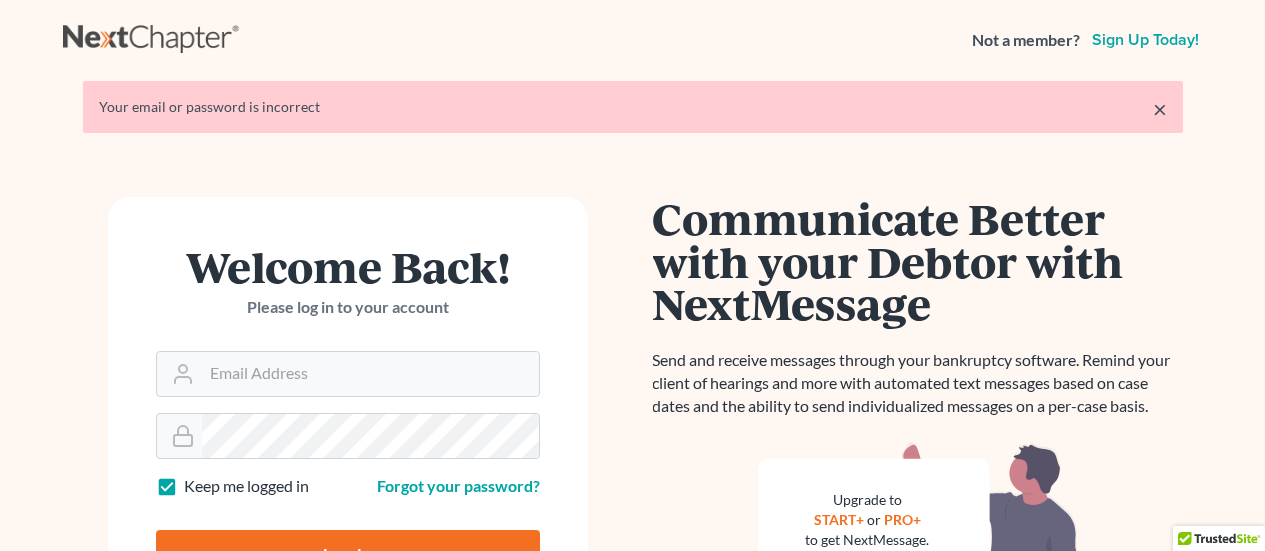 scroll, scrollTop: 0, scrollLeft: 0, axis: both 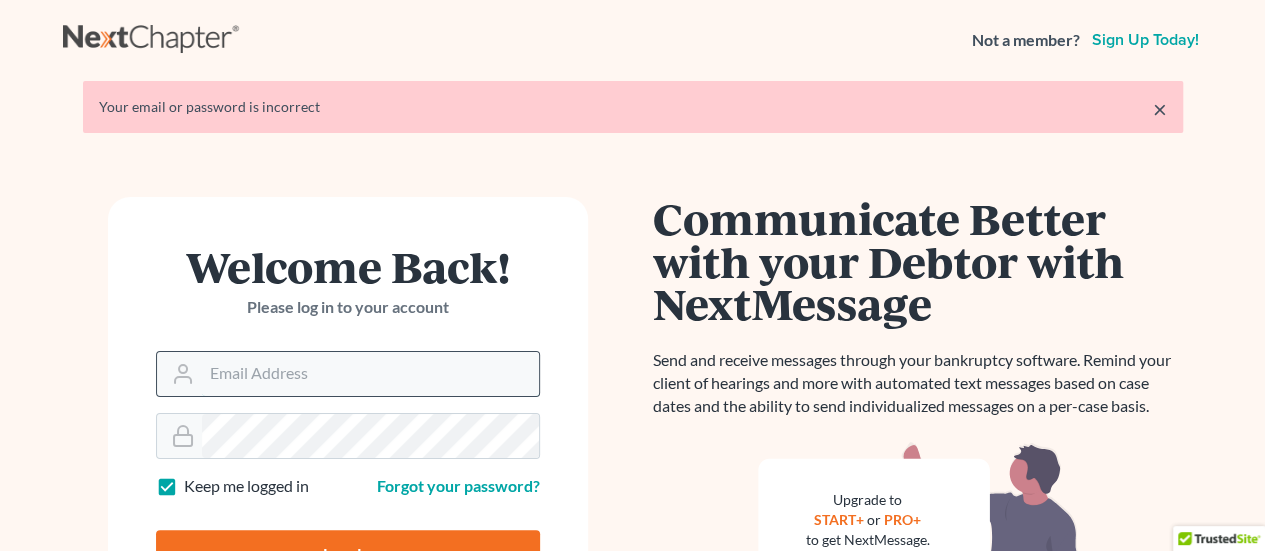 click on "[EMAIL]" at bounding box center [370, 374] 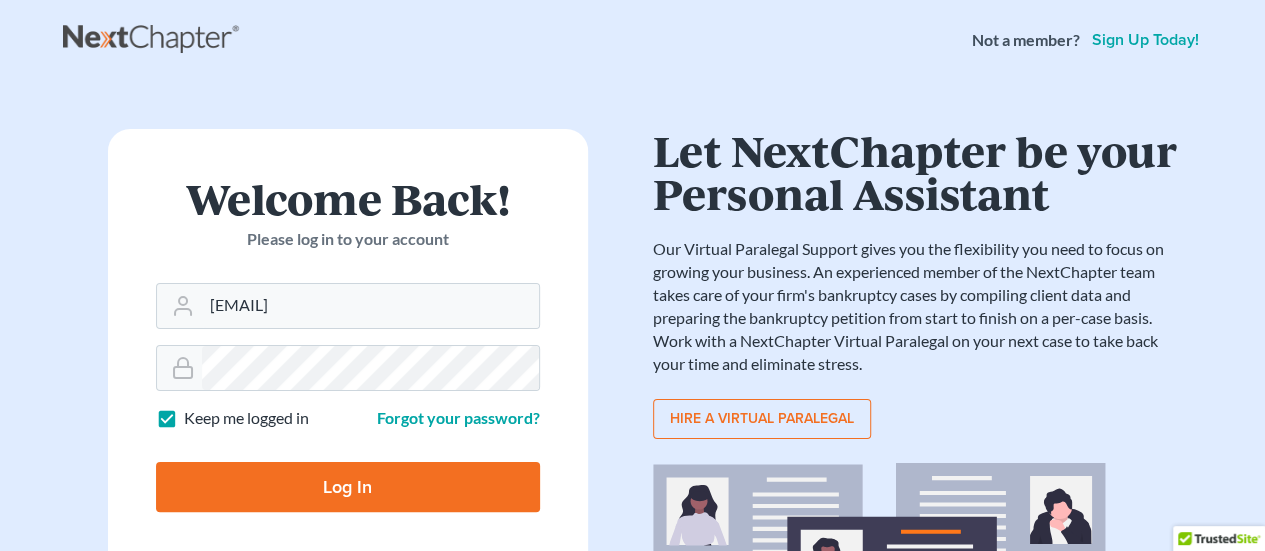 click on "Log In" at bounding box center (348, 487) 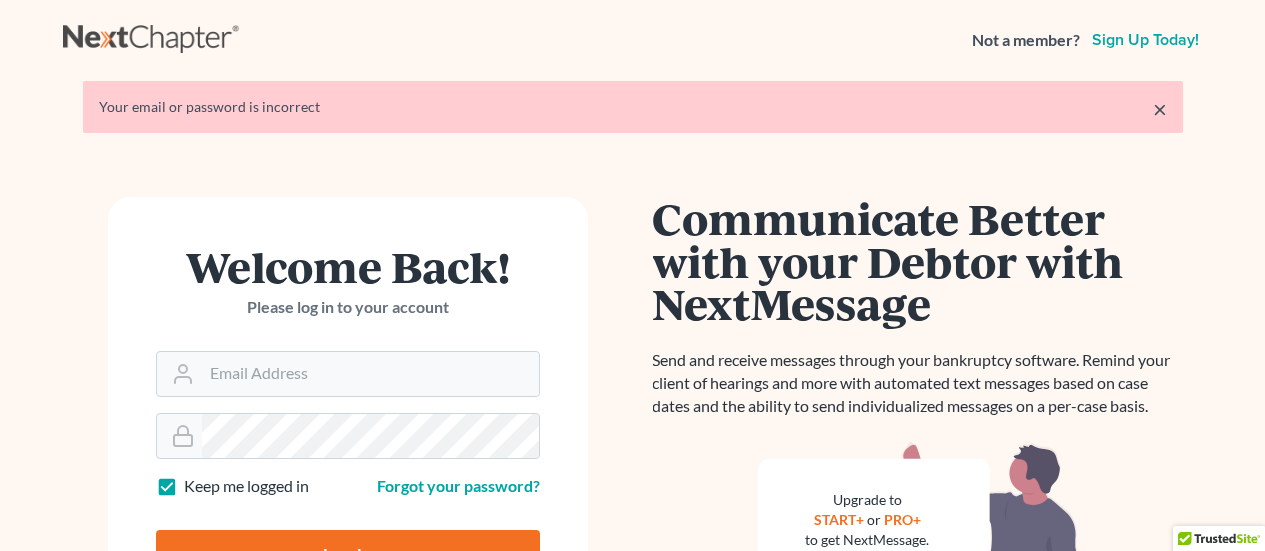 scroll, scrollTop: 0, scrollLeft: 0, axis: both 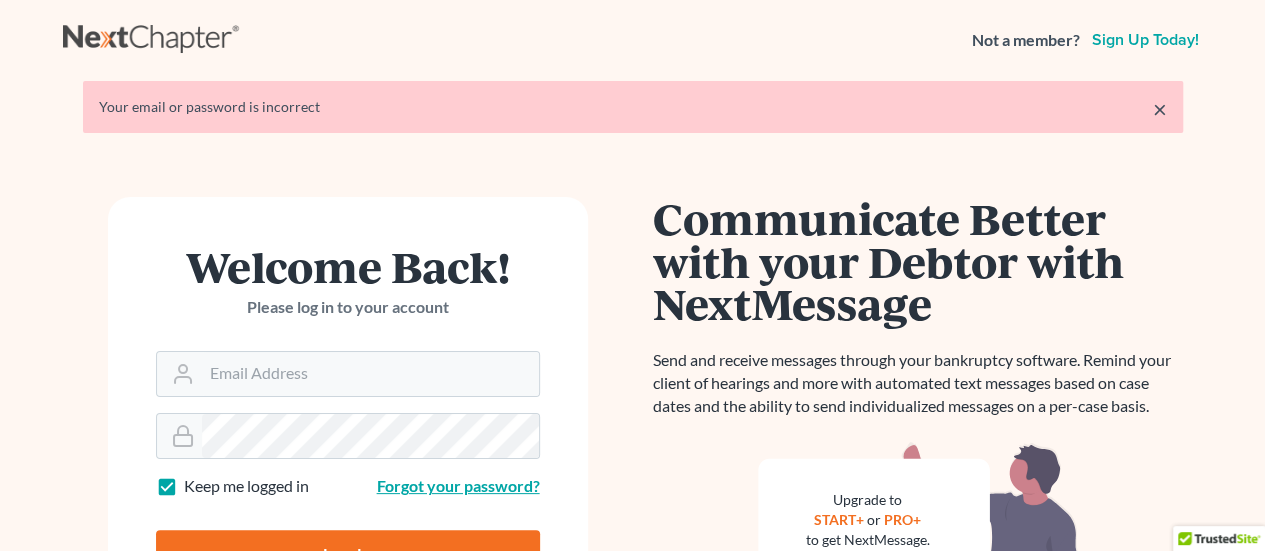 click on "Forgot your password?" at bounding box center [458, 485] 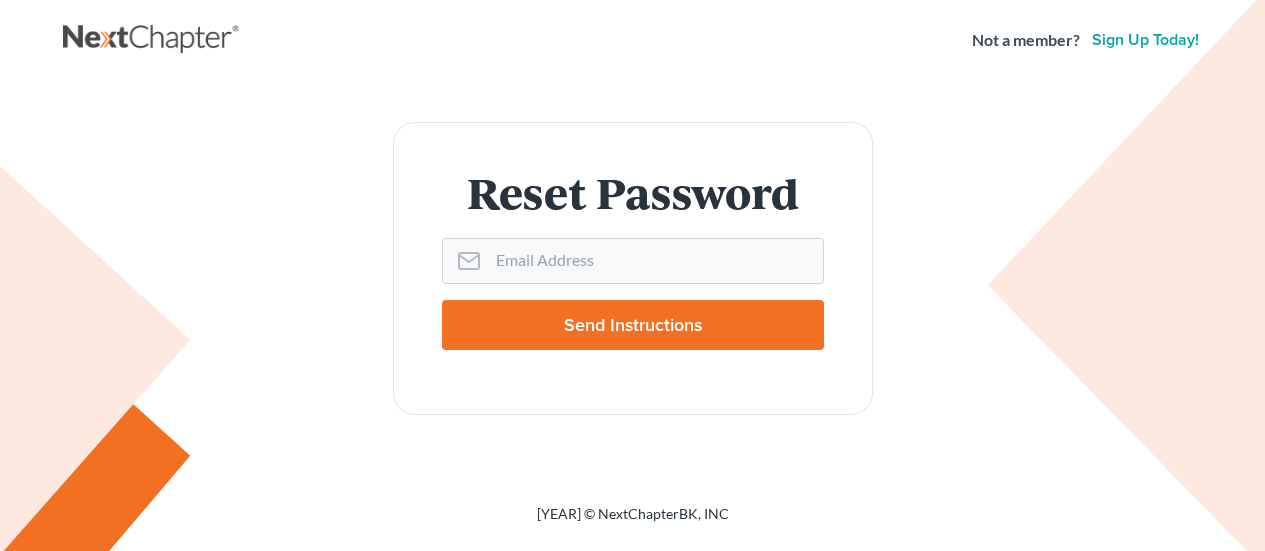 scroll, scrollTop: 0, scrollLeft: 0, axis: both 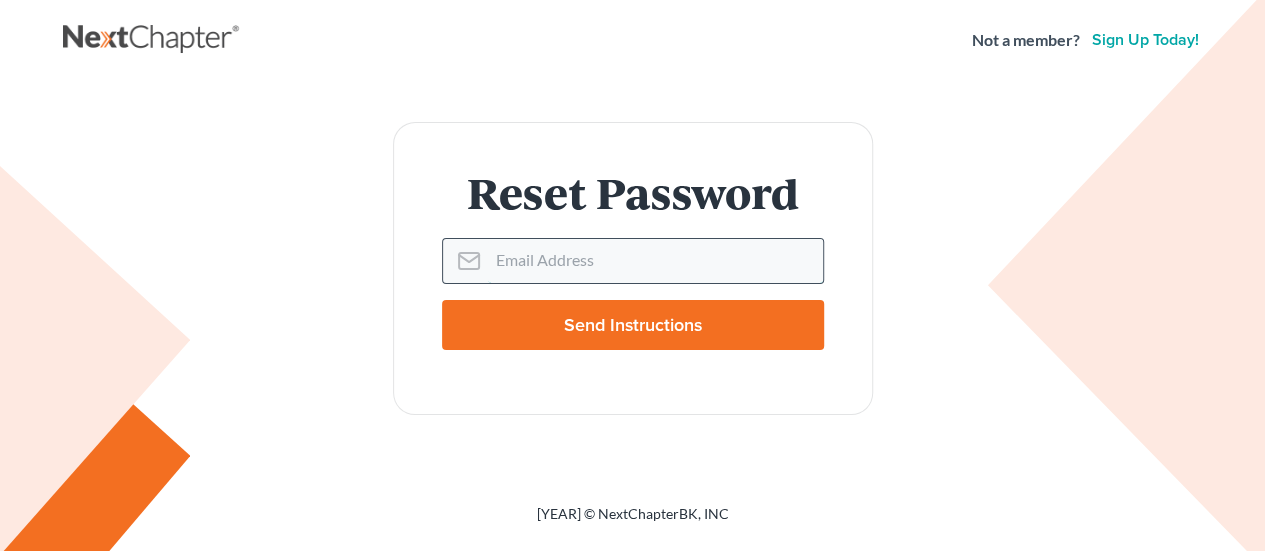 click on "[EMAIL]" at bounding box center (655, 261) 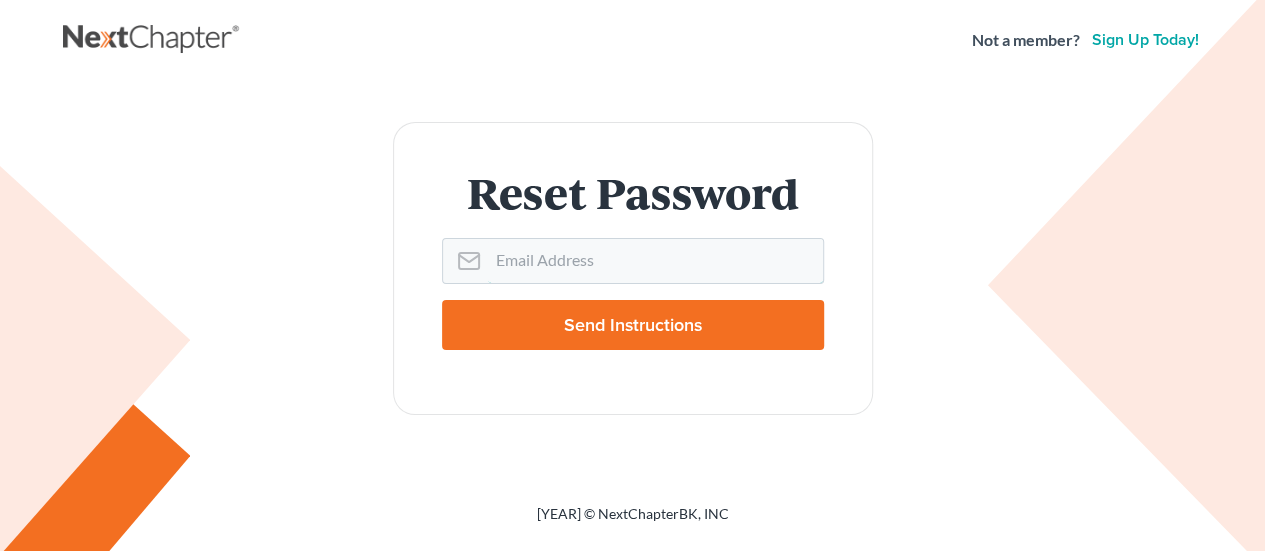 type on "[EMAIL]" 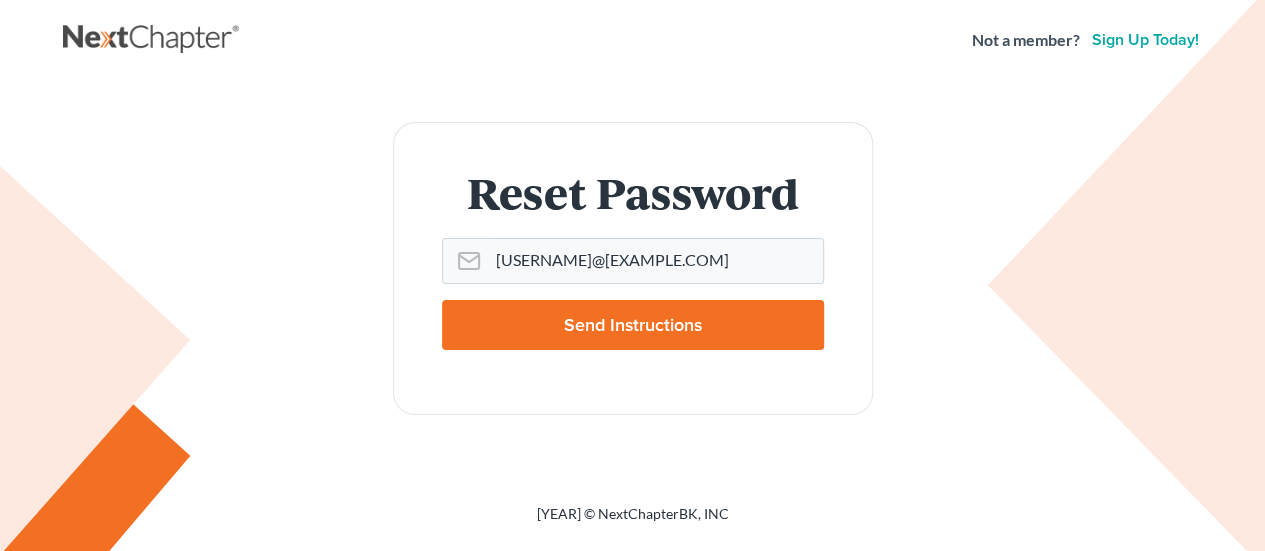 click on "Send Instructions" at bounding box center (633, 325) 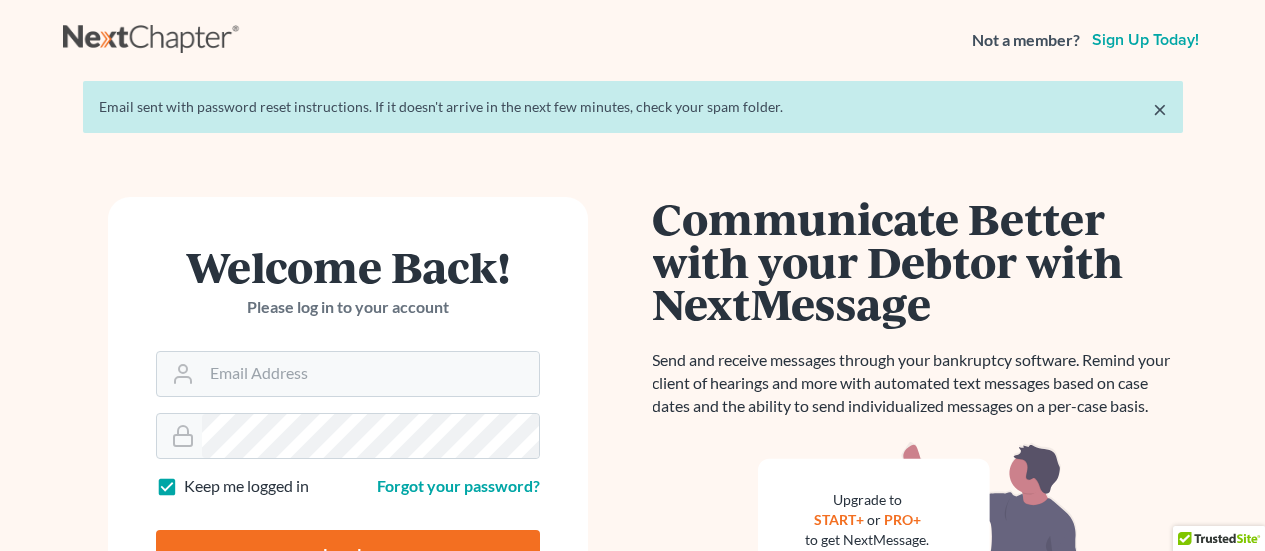 scroll, scrollTop: 0, scrollLeft: 0, axis: both 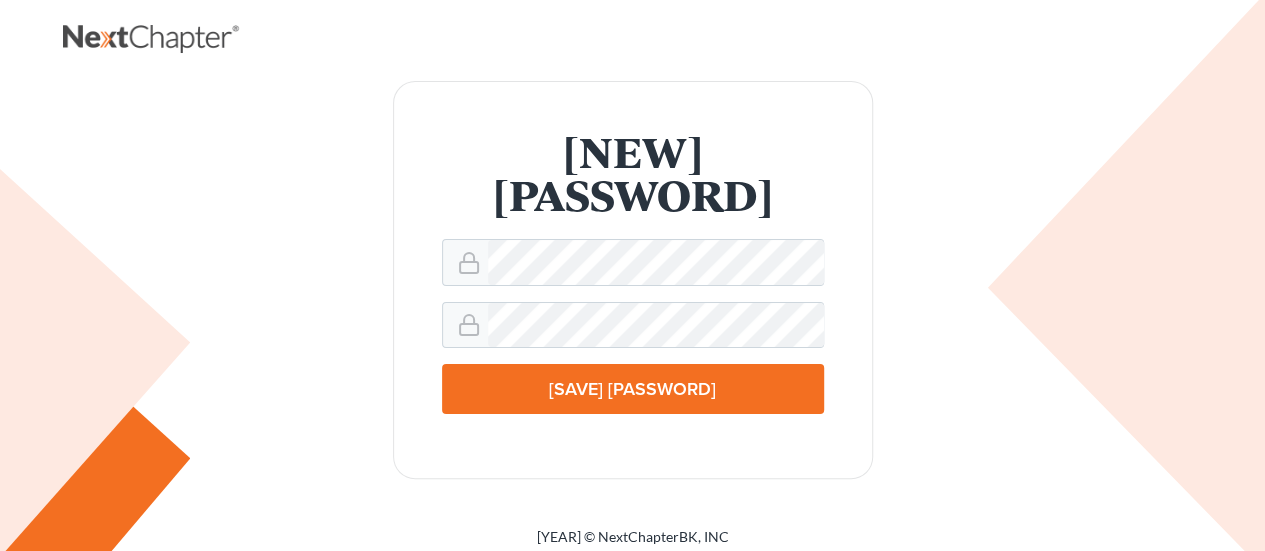 click on "Save Password" at bounding box center (633, 389) 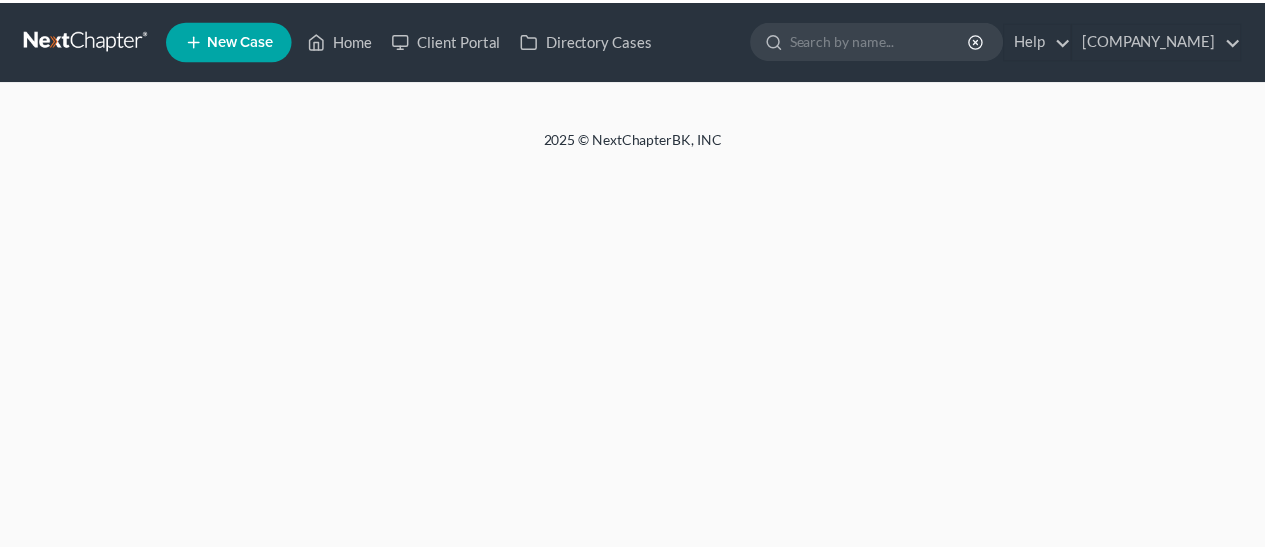 scroll, scrollTop: 0, scrollLeft: 0, axis: both 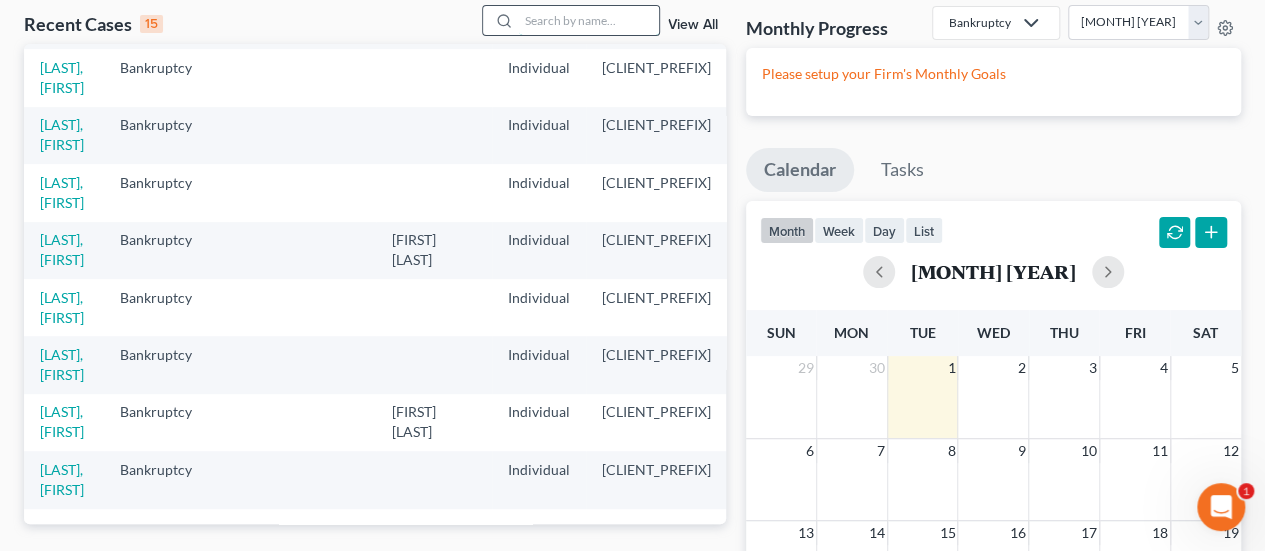 click at bounding box center [589, 20] 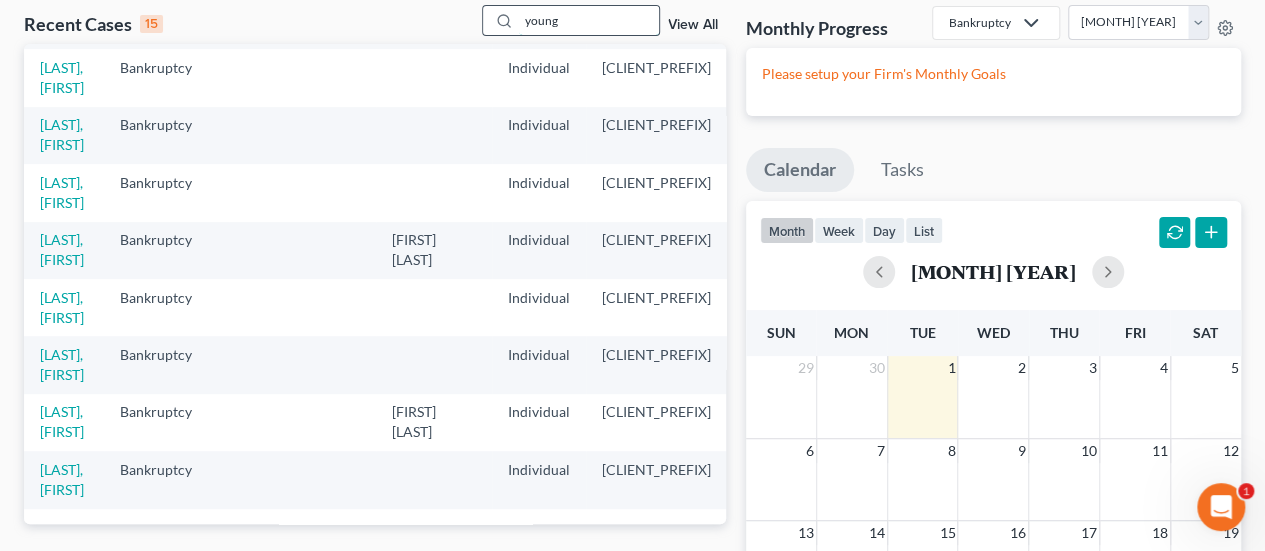 type on "young" 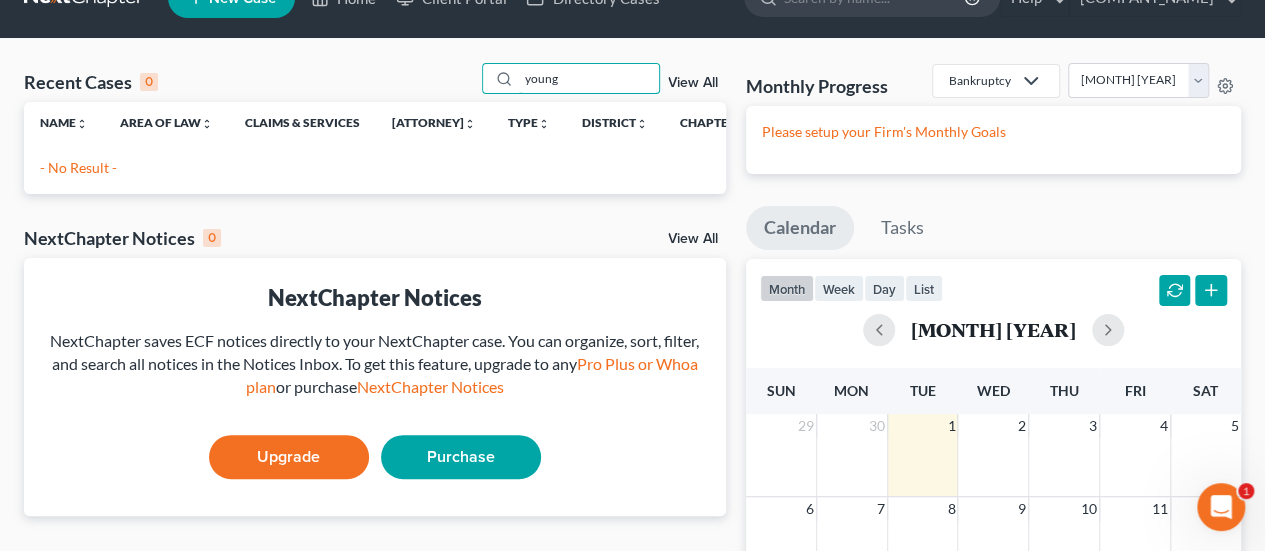 scroll, scrollTop: 0, scrollLeft: 0, axis: both 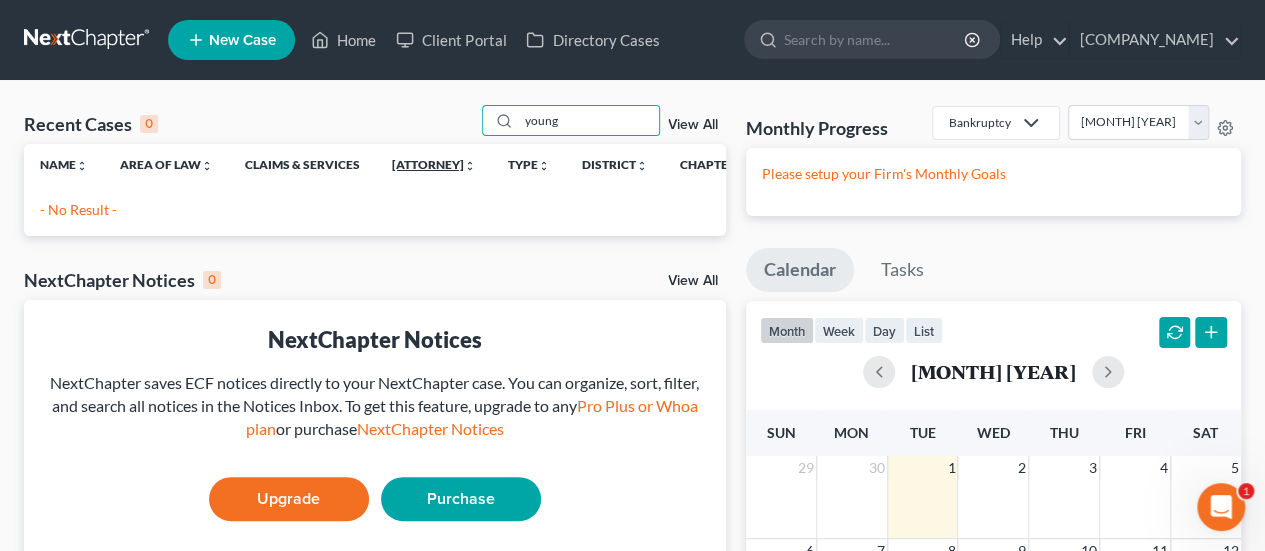 click on "Attorney
unfold_more
expand_more
expand_less" at bounding box center [64, 164] 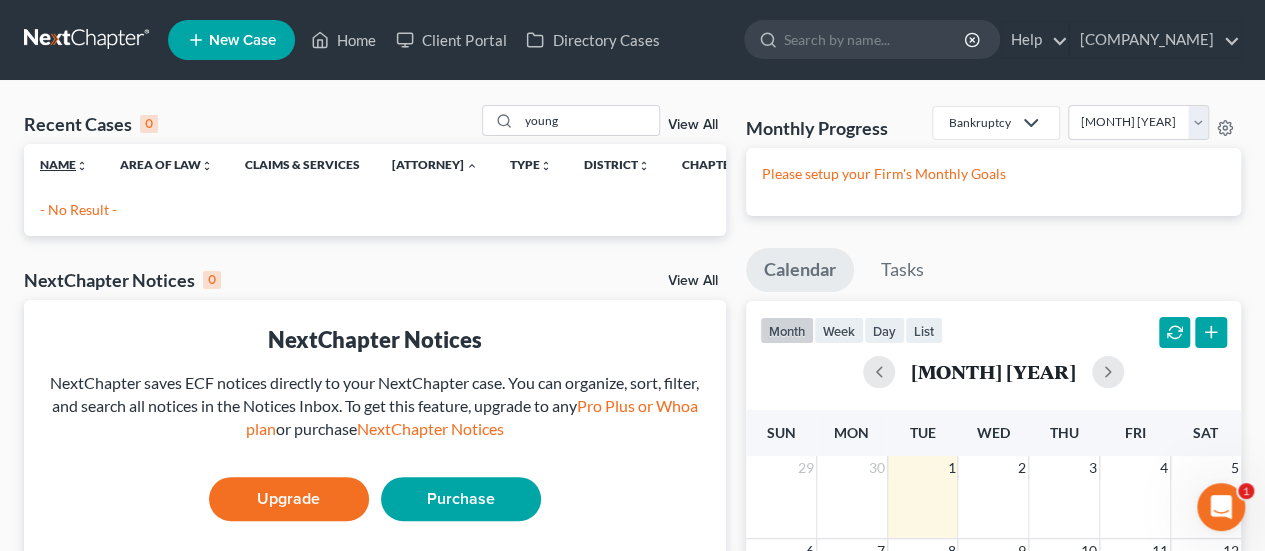 click on "Name
unfold_more
expand_more
expand_less" at bounding box center (64, 164) 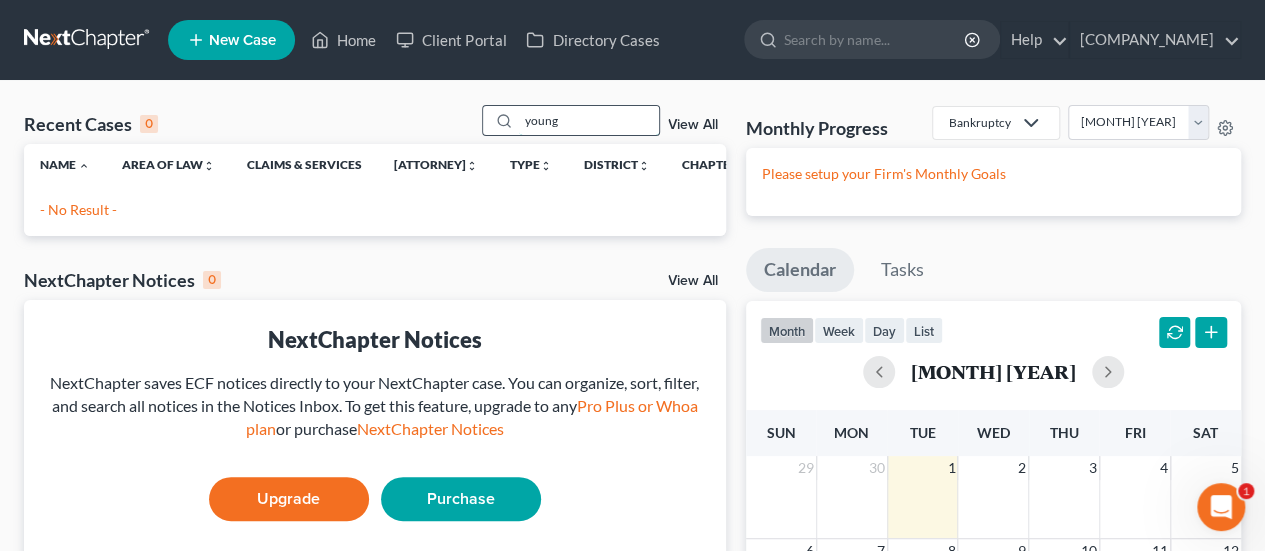 click on "young" at bounding box center [589, 120] 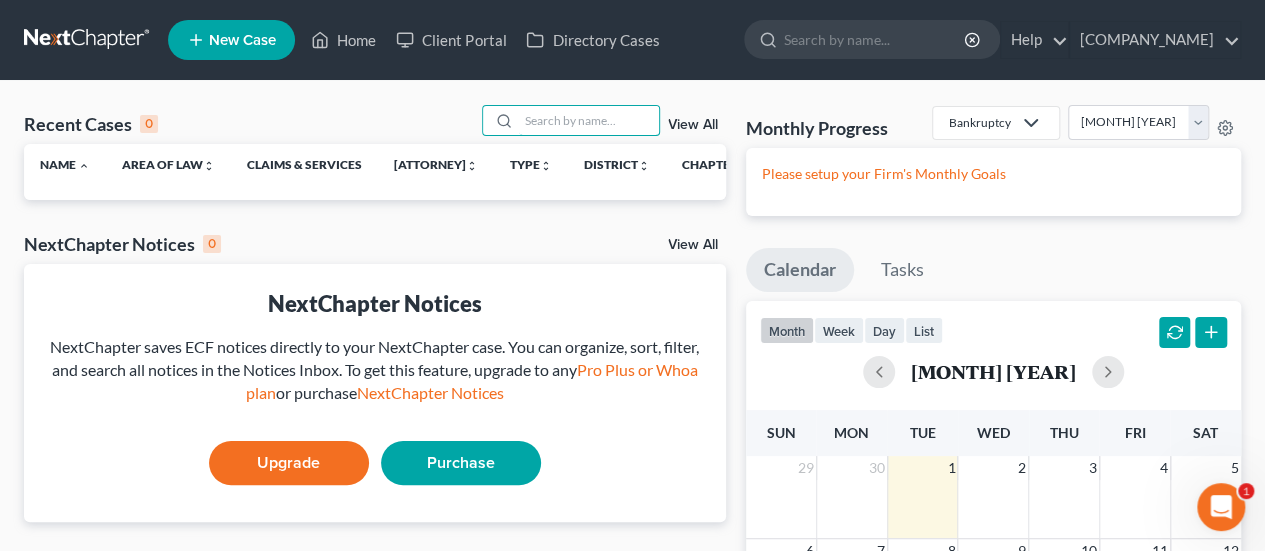 type 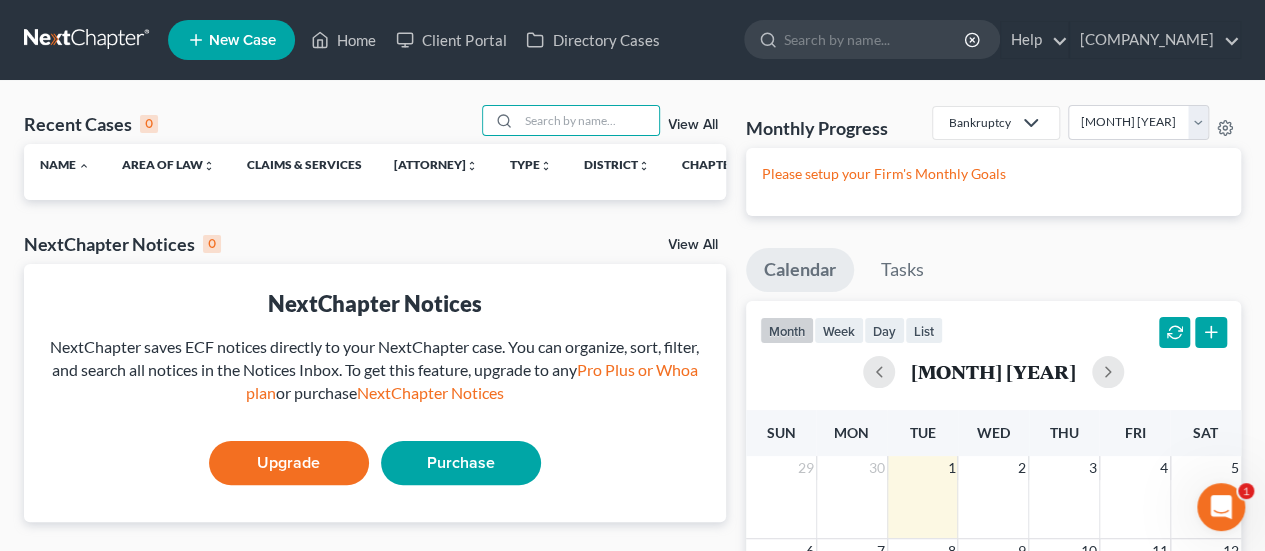 click on "View All" at bounding box center [693, 125] 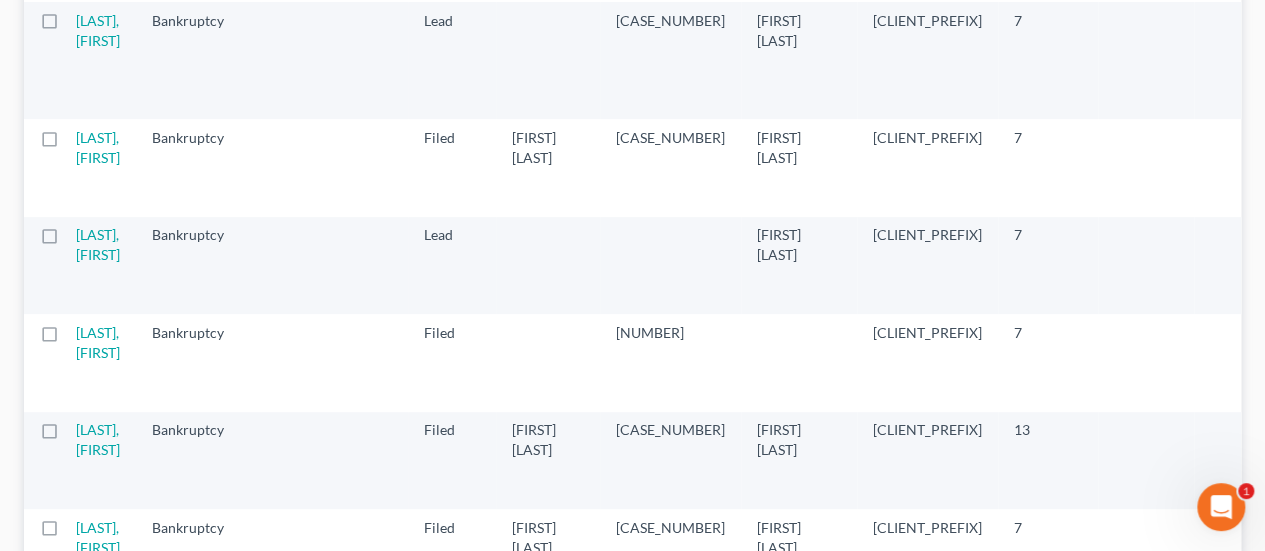 scroll, scrollTop: 0, scrollLeft: 0, axis: both 